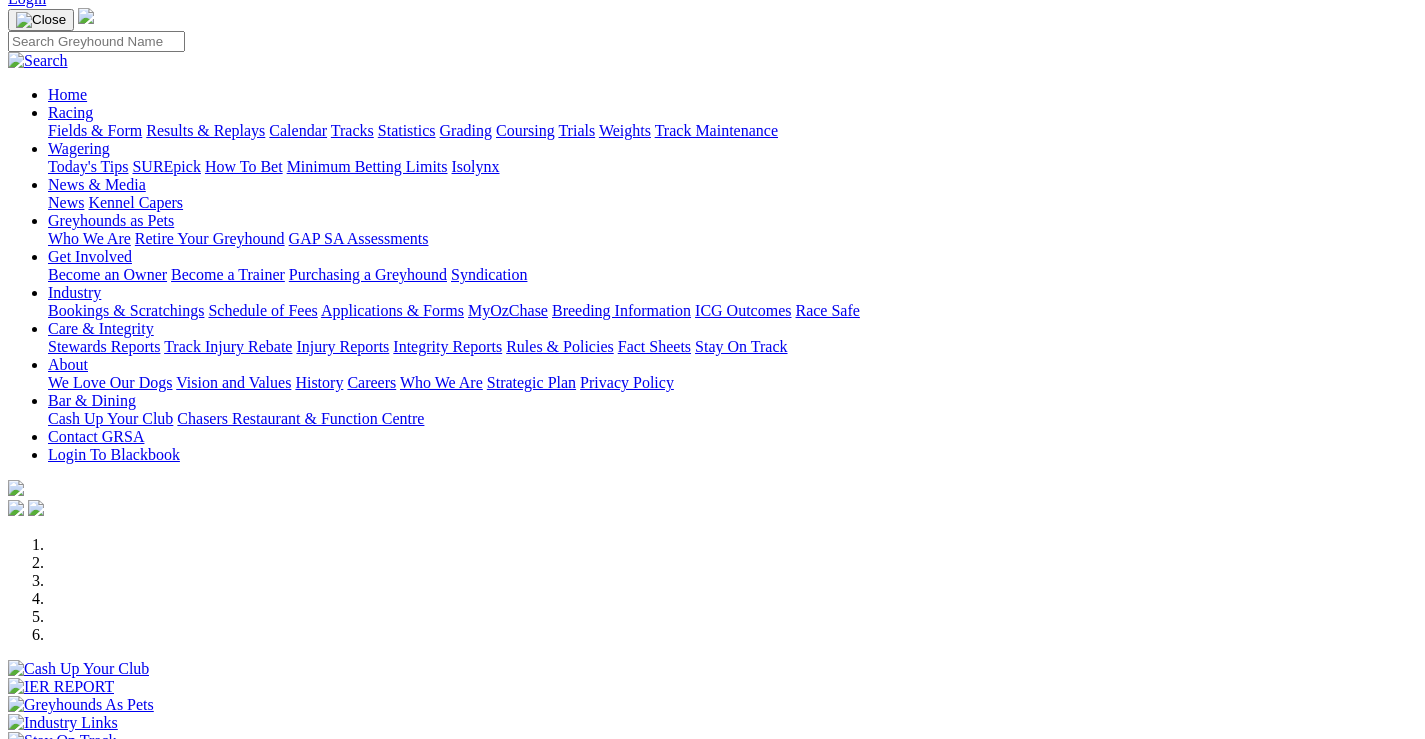 scroll, scrollTop: 0, scrollLeft: 0, axis: both 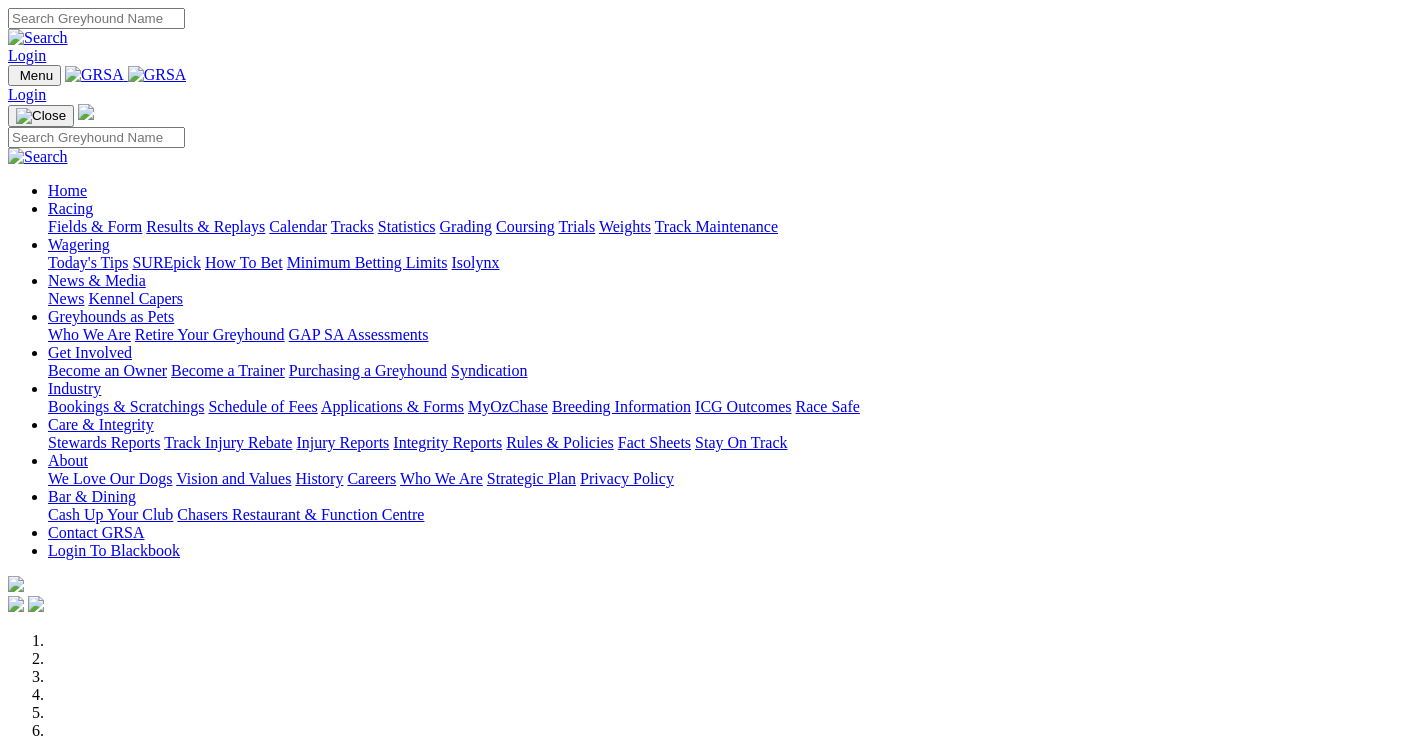 click on "Results & Replays" at bounding box center [205, 226] 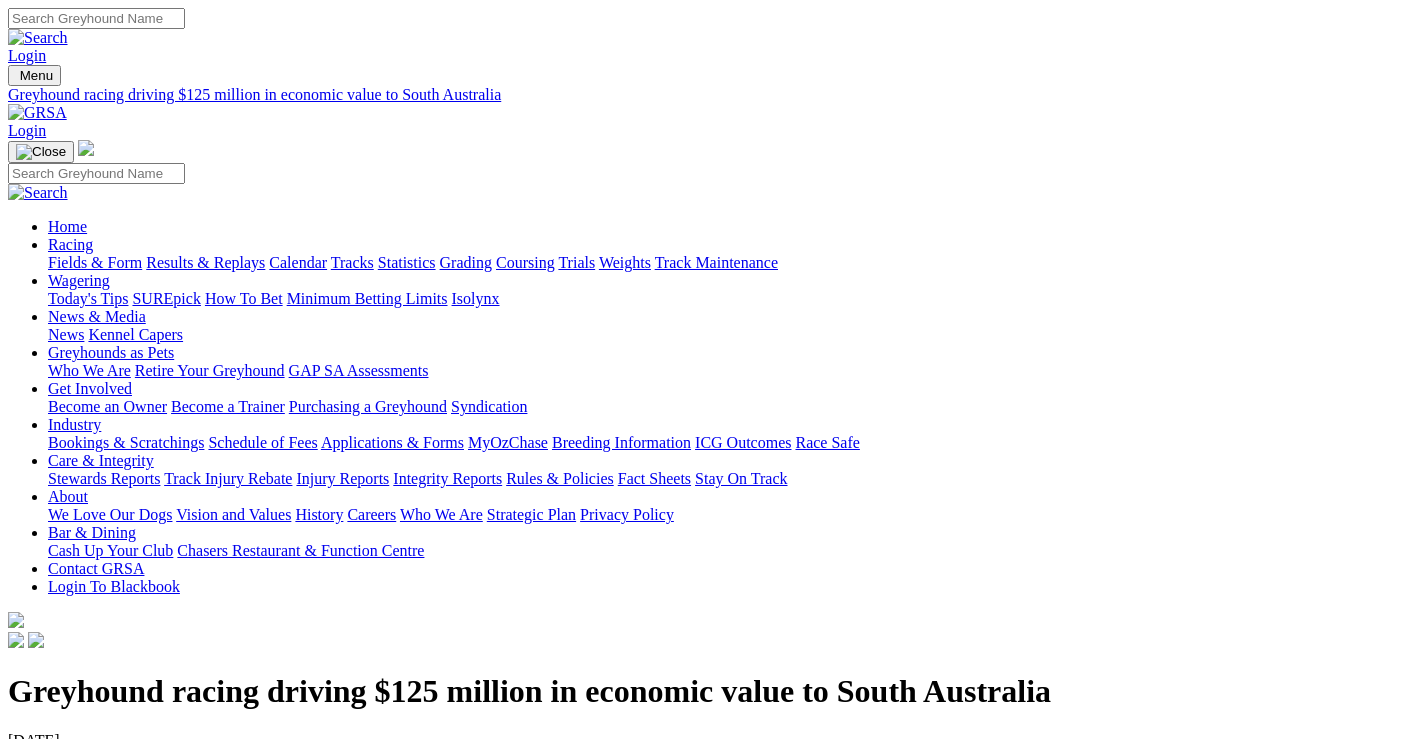 scroll, scrollTop: 0, scrollLeft: 0, axis: both 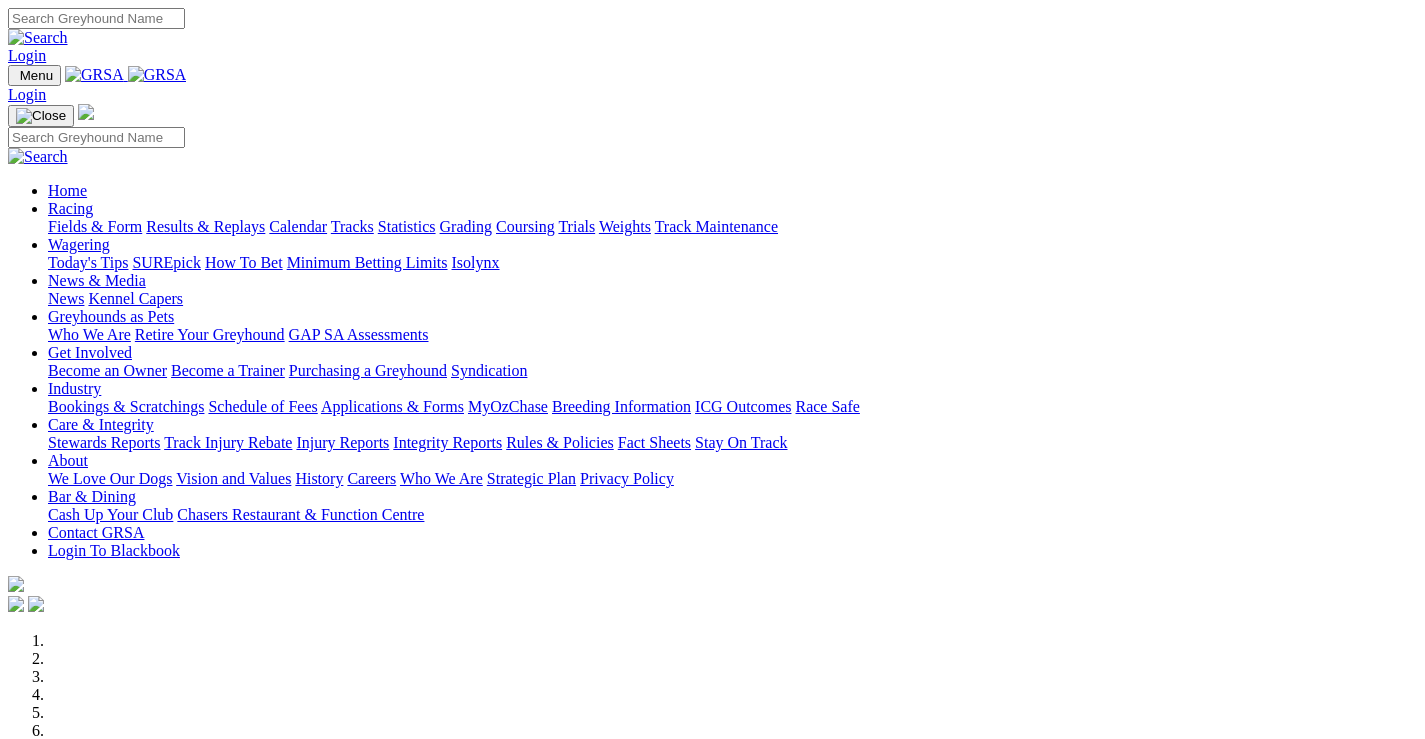 click on "Racing" at bounding box center [70, 208] 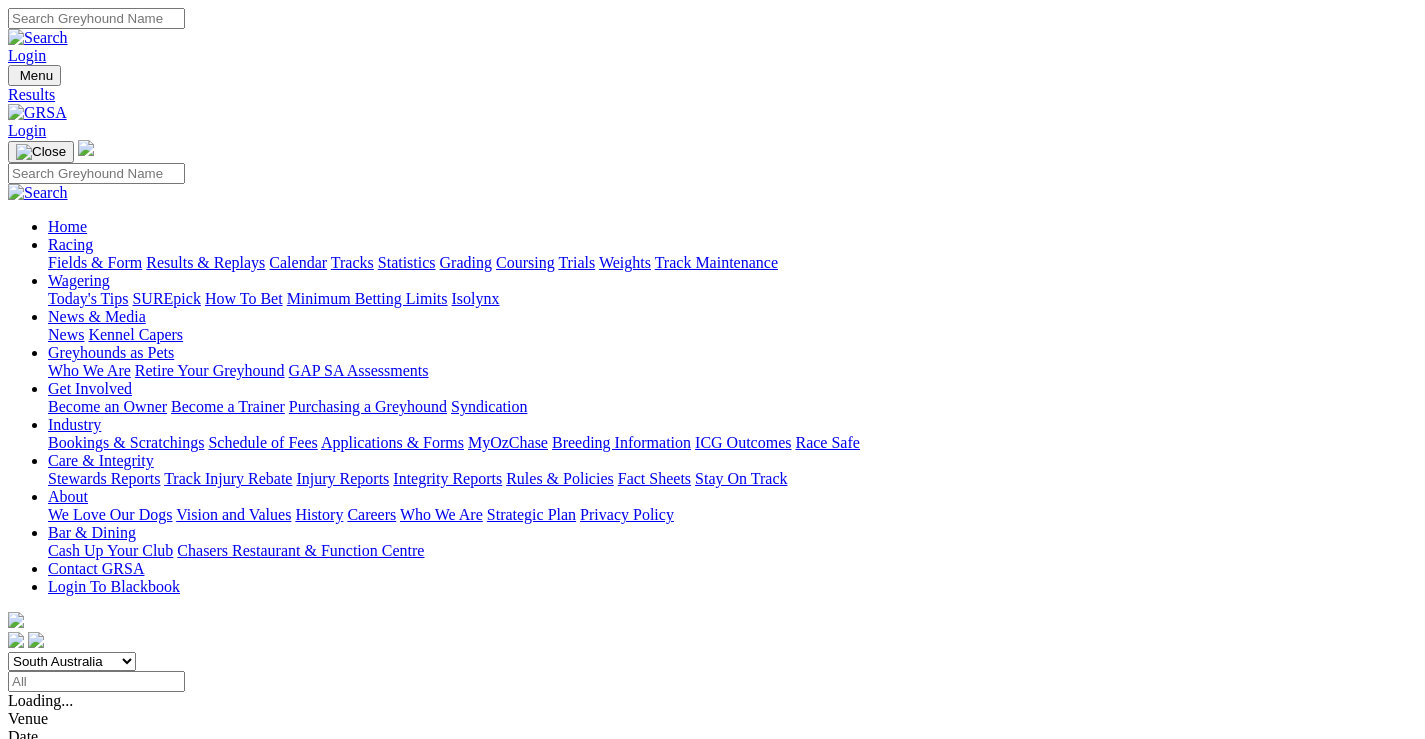 scroll, scrollTop: 0, scrollLeft: 0, axis: both 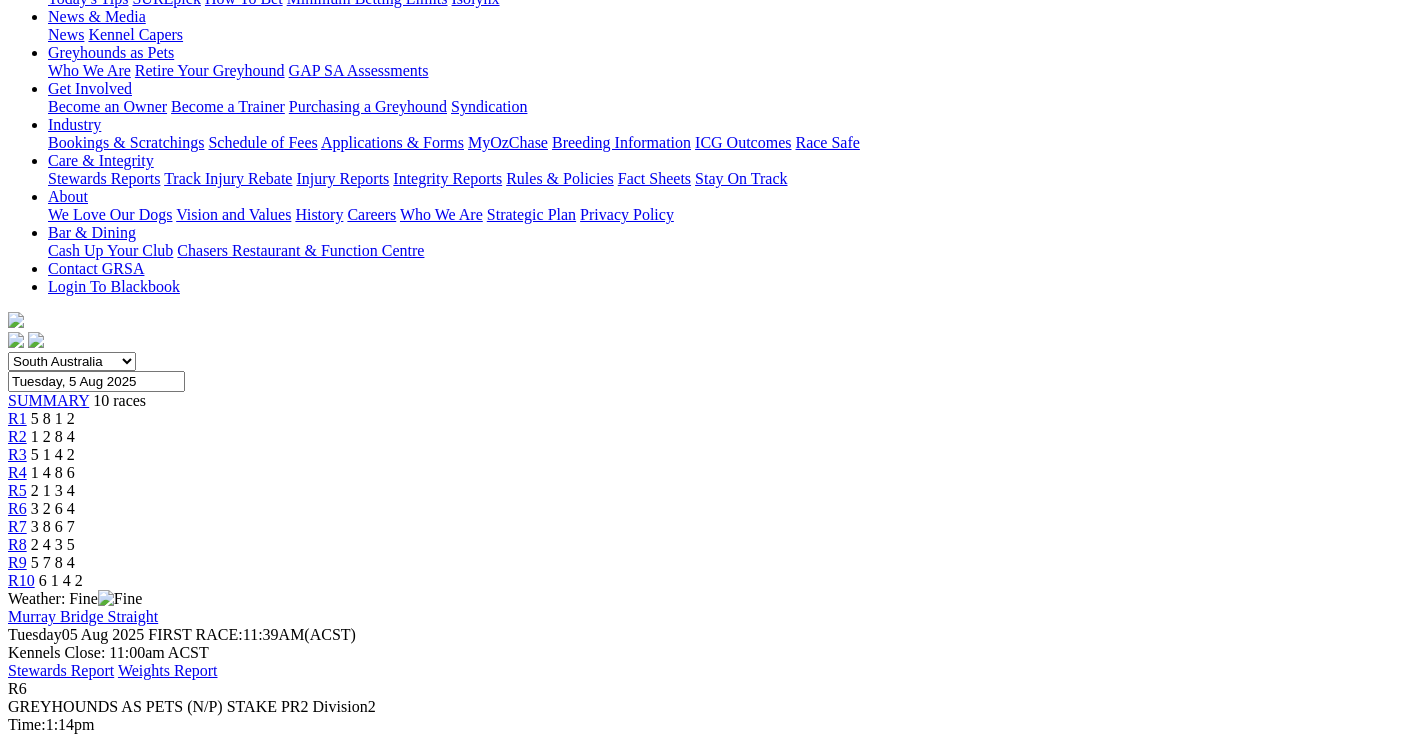 click on "3 8 6 7" at bounding box center [53, 526] 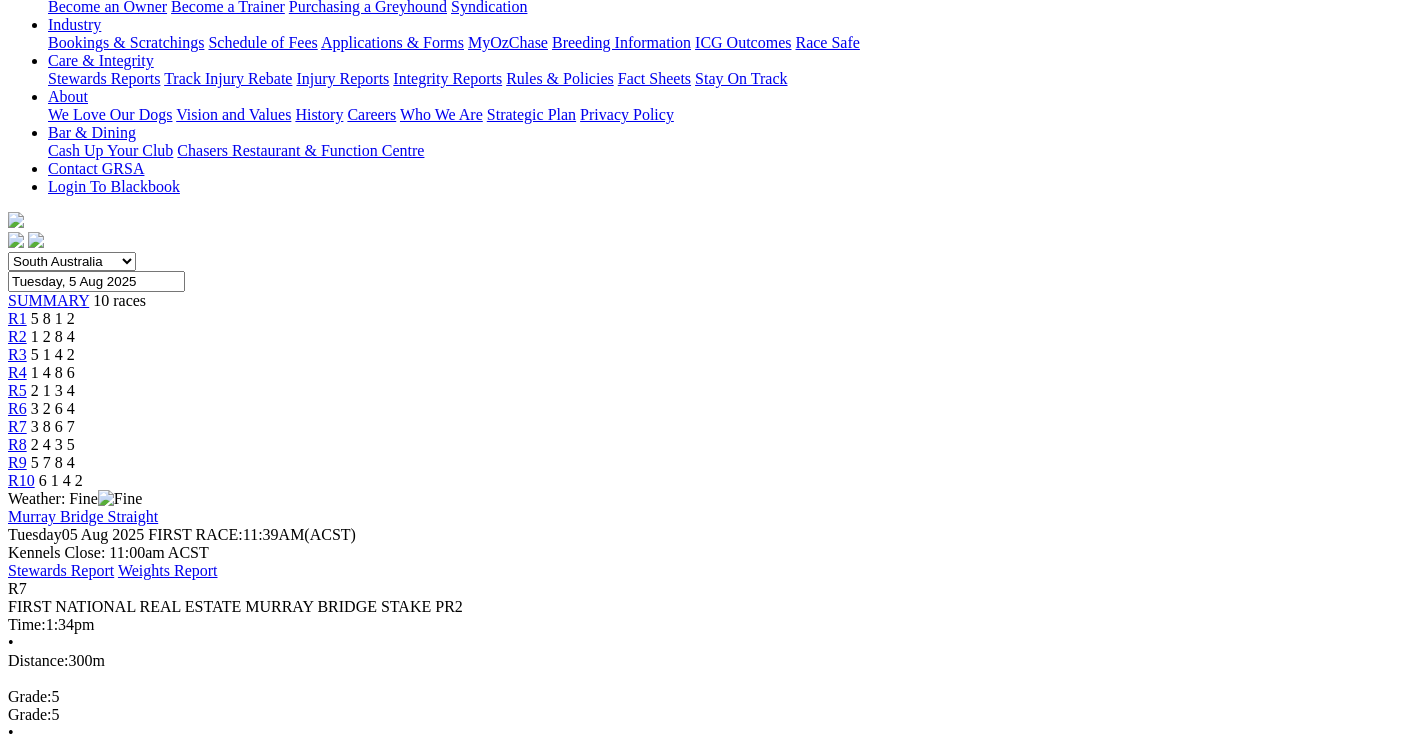 scroll, scrollTop: 200, scrollLeft: 0, axis: vertical 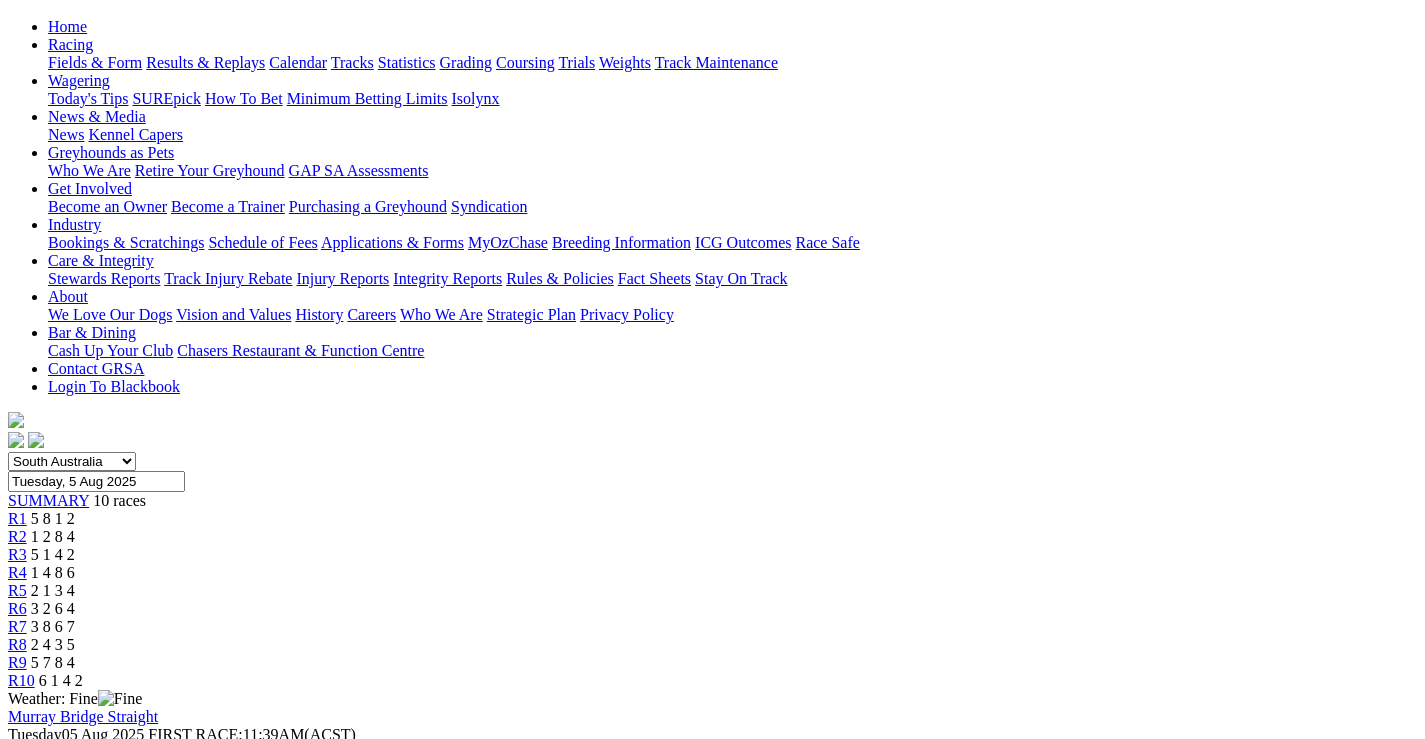 click on "R8
[NUMBER]" at bounding box center [712, 645] 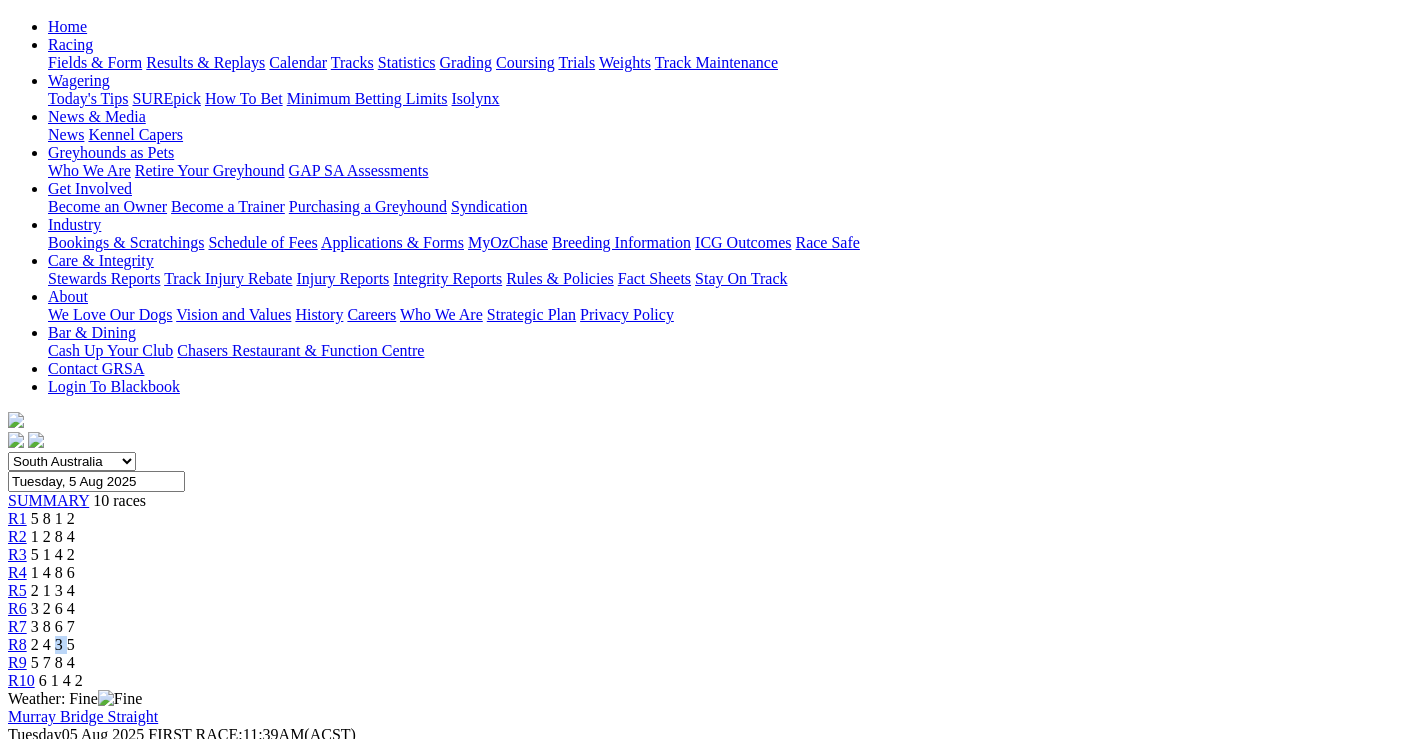 click on "R8
2 4 3 5" at bounding box center (712, 645) 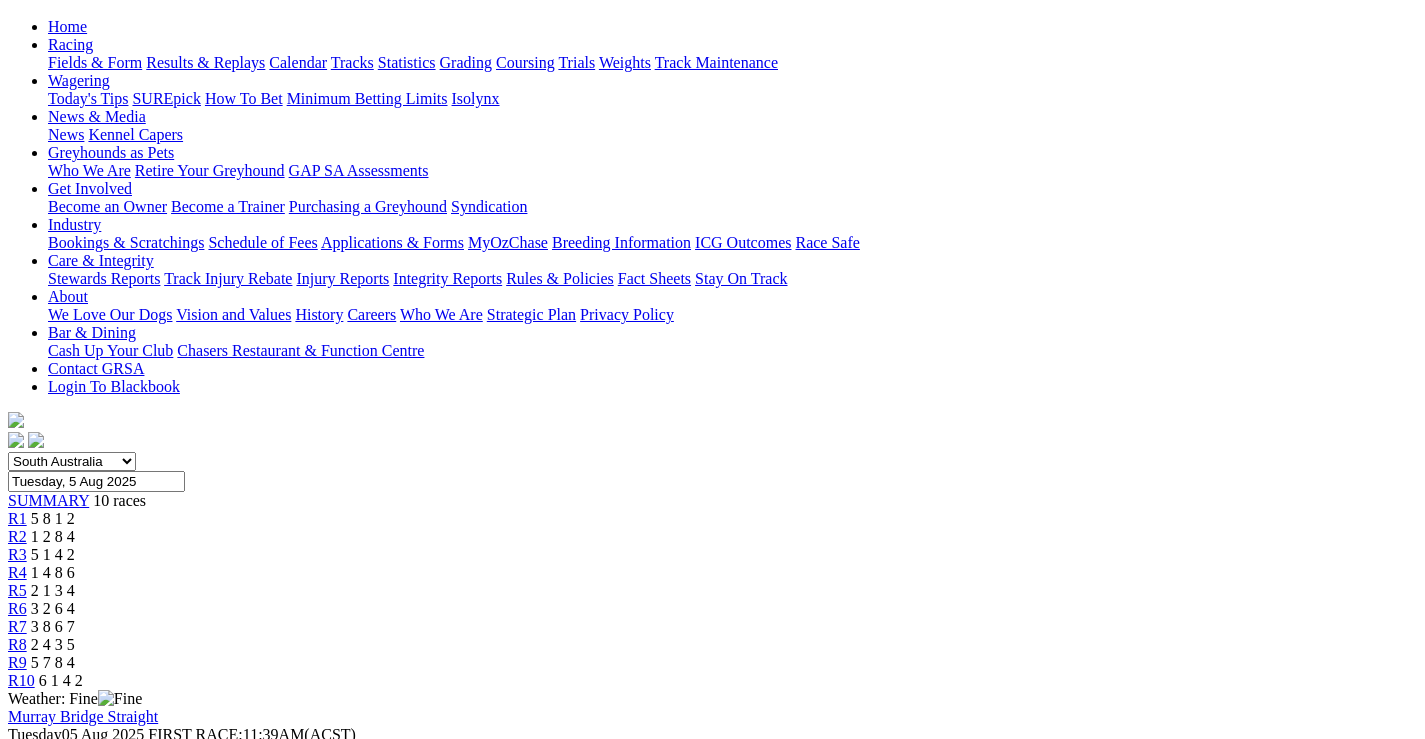 scroll, scrollTop: 0, scrollLeft: 0, axis: both 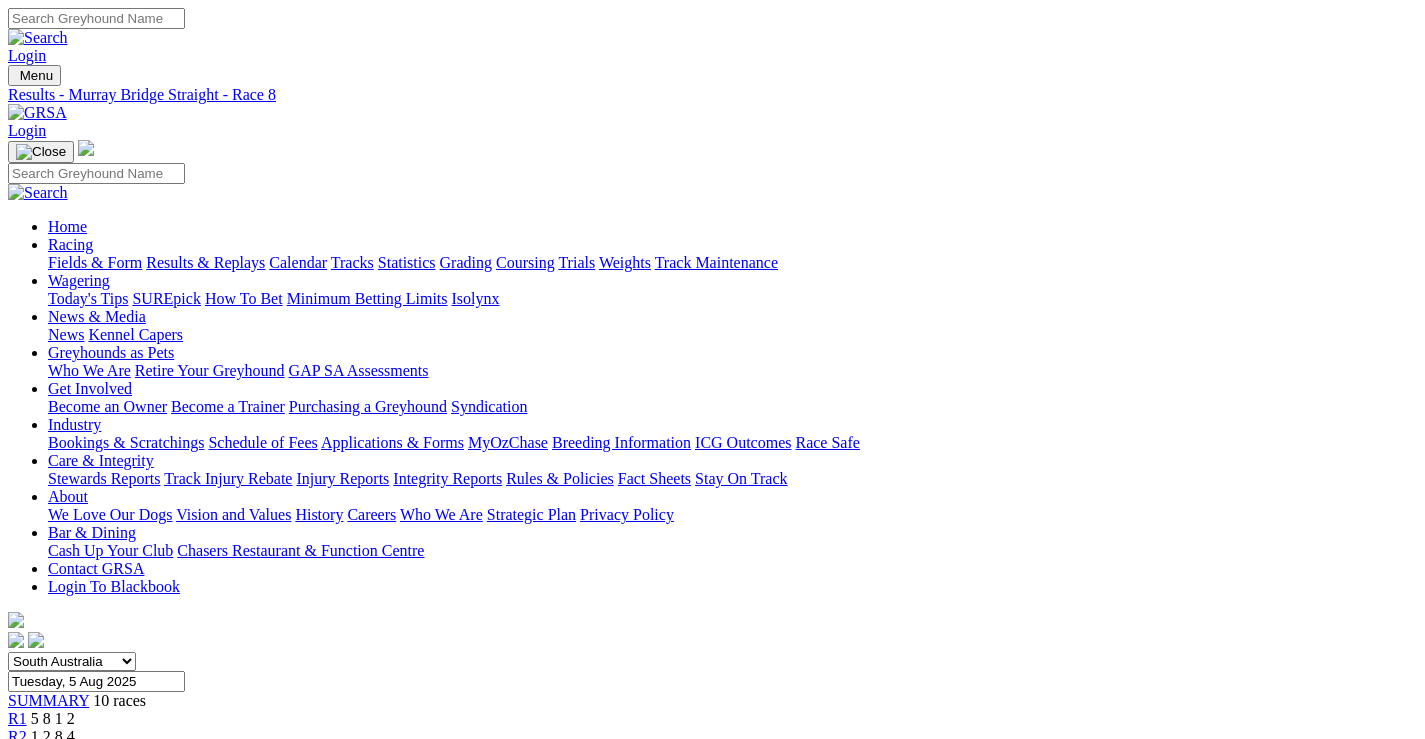 click on "5 7 8 4" at bounding box center [53, 862] 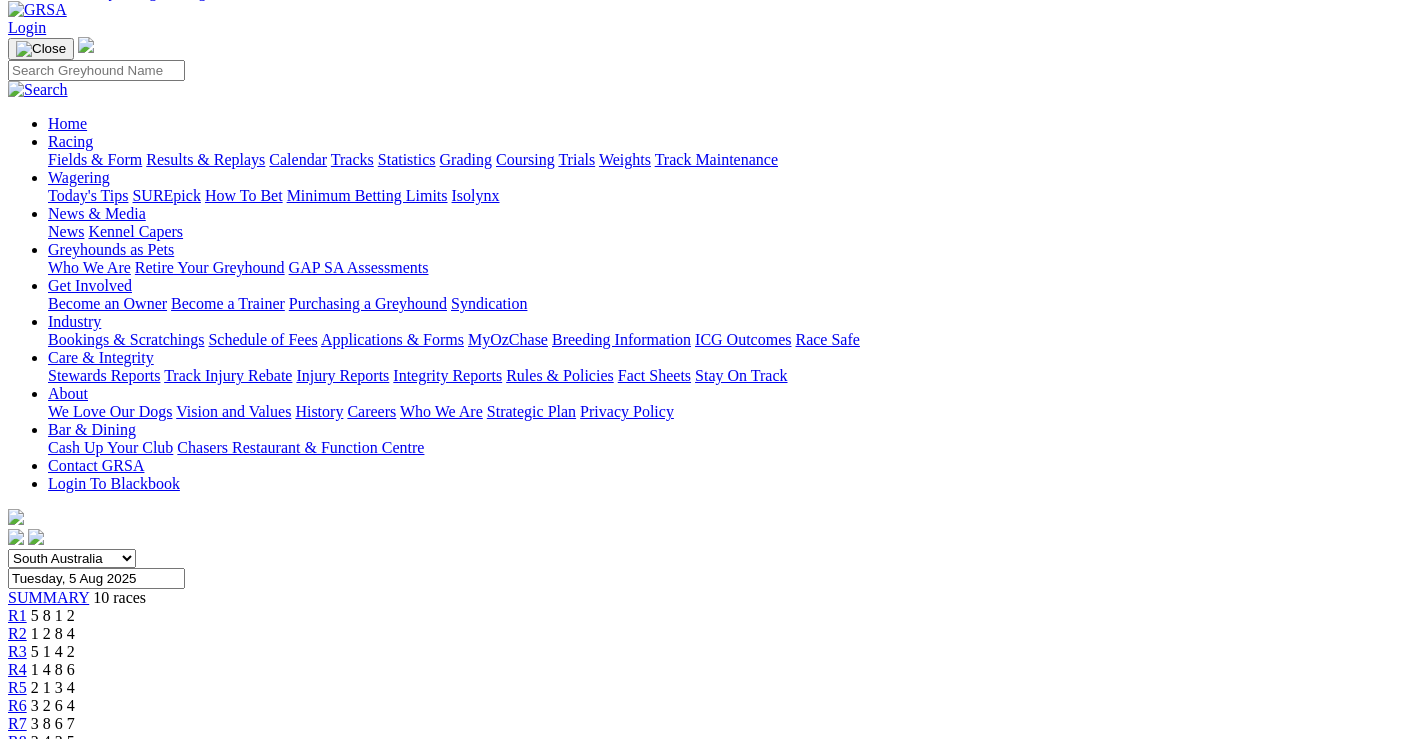 scroll, scrollTop: 100, scrollLeft: 0, axis: vertical 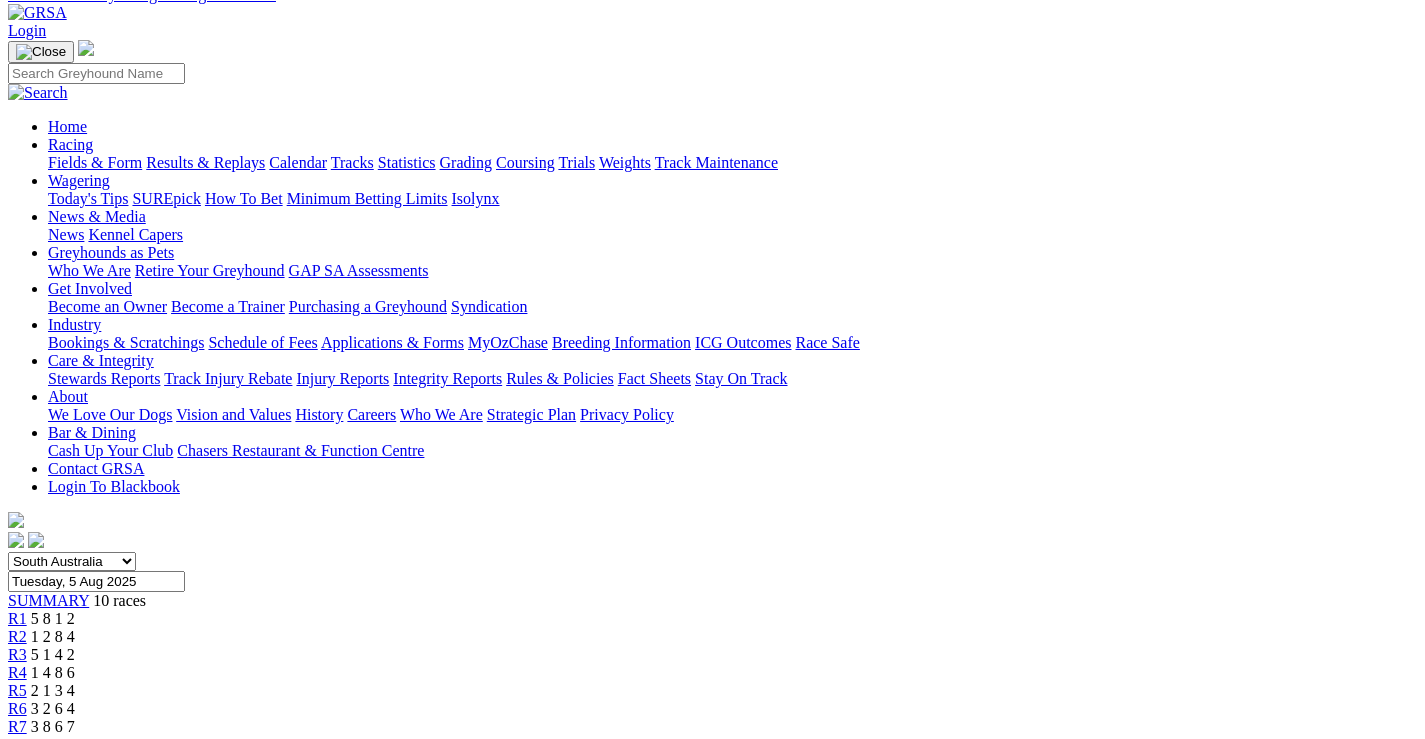 click on "6 1 4 2" at bounding box center (61, 780) 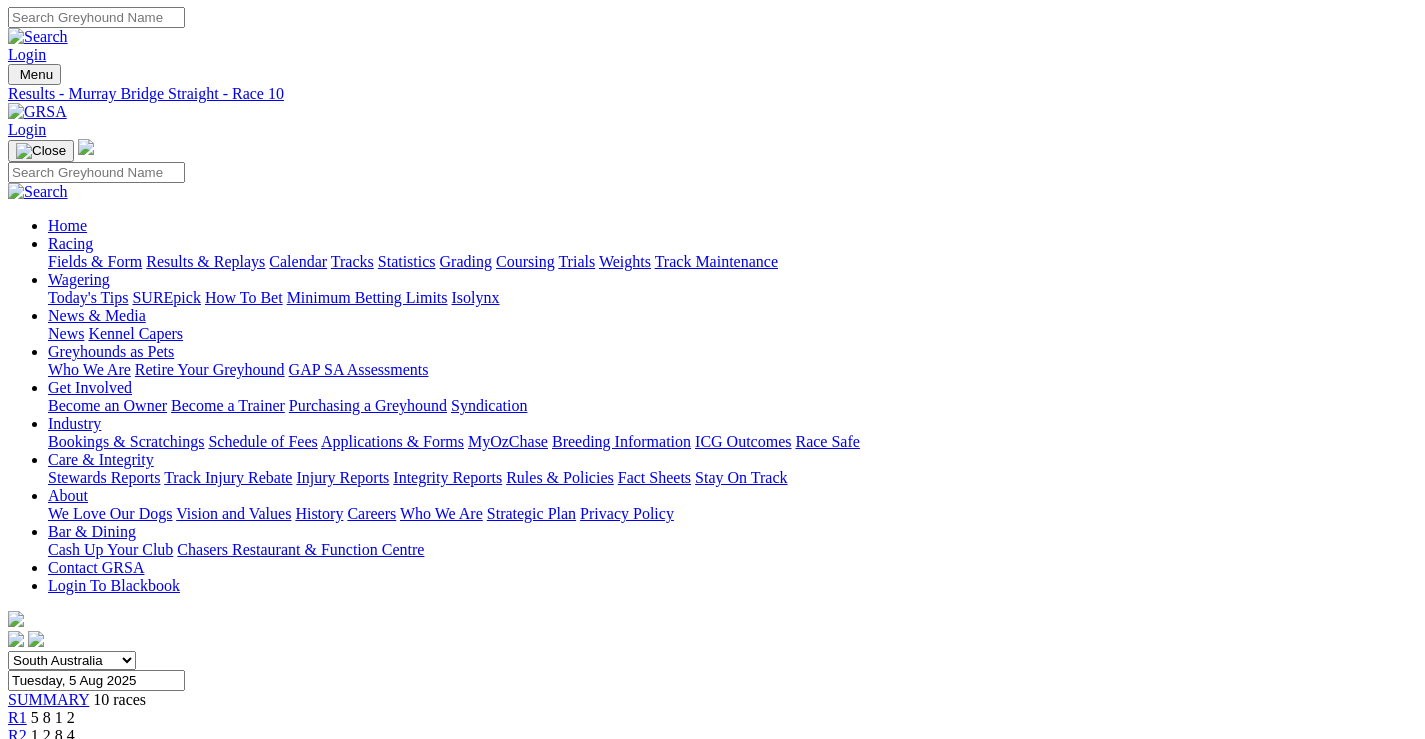 scroll, scrollTop: 0, scrollLeft: 0, axis: both 